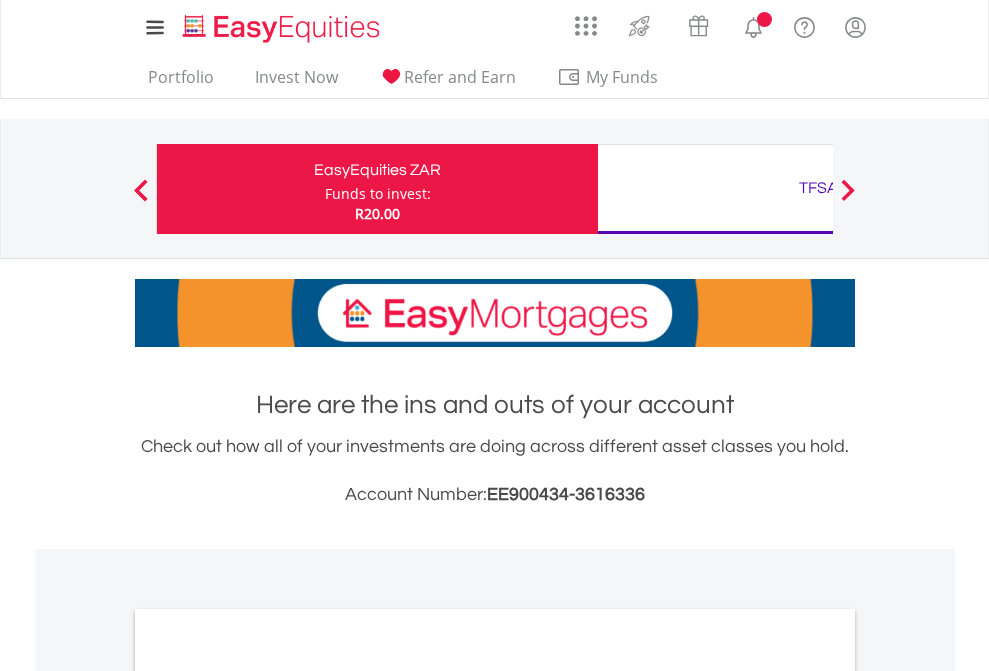 scroll, scrollTop: 0, scrollLeft: 0, axis: both 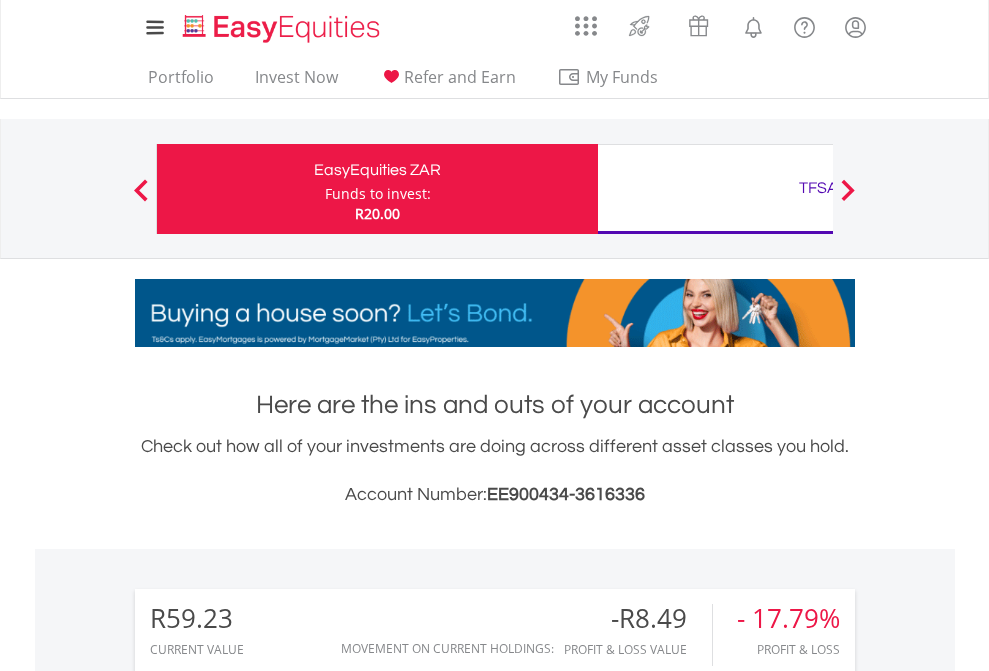click on "Funds to invest:" at bounding box center (378, 194) 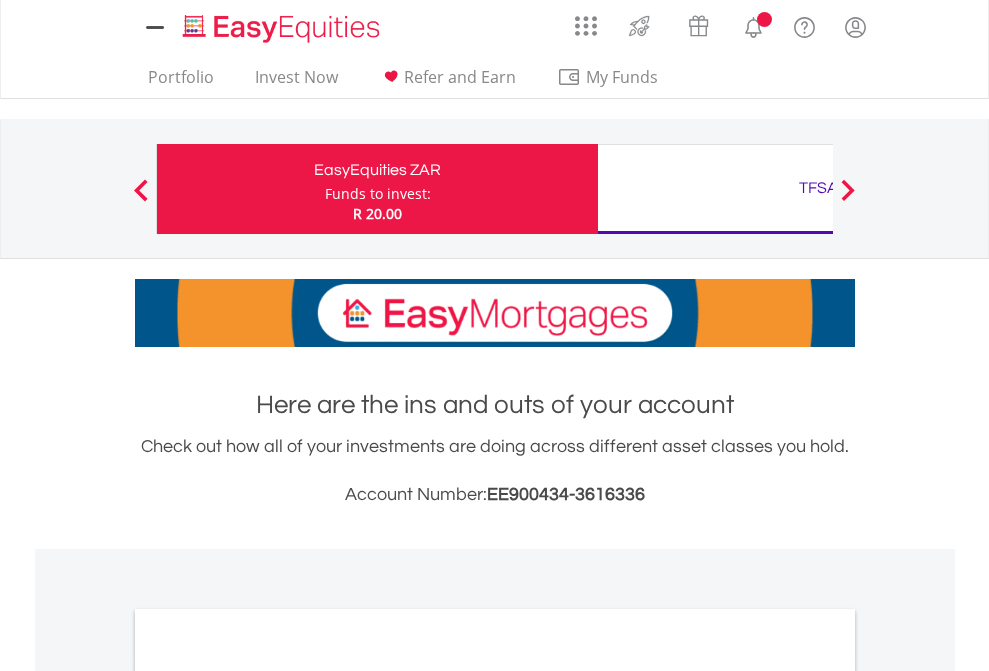 scroll, scrollTop: 0, scrollLeft: 0, axis: both 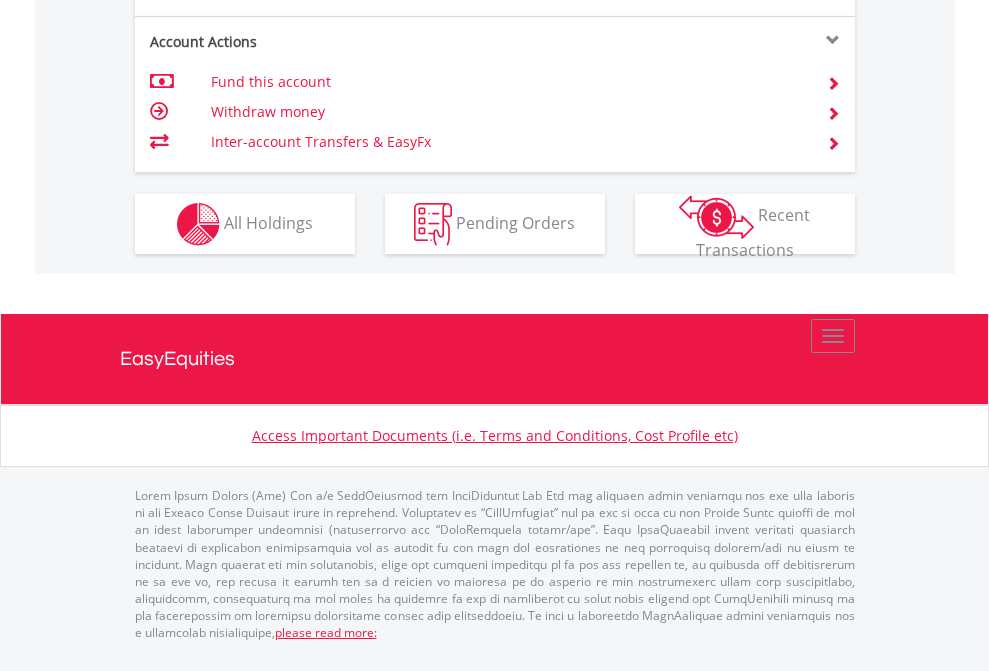 click on "Investment types" at bounding box center (706, -337) 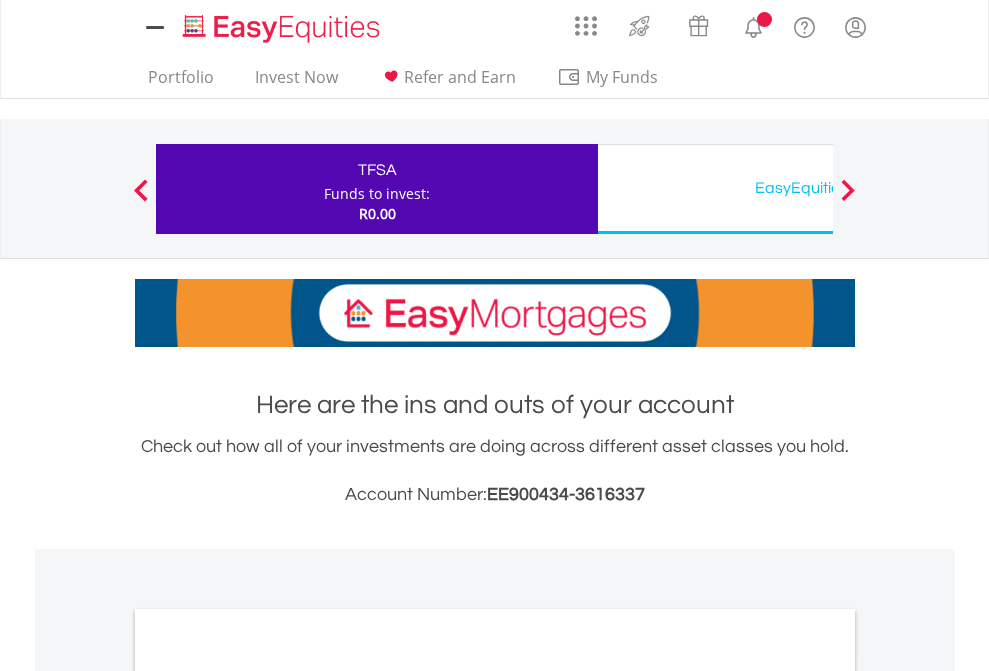 scroll, scrollTop: 0, scrollLeft: 0, axis: both 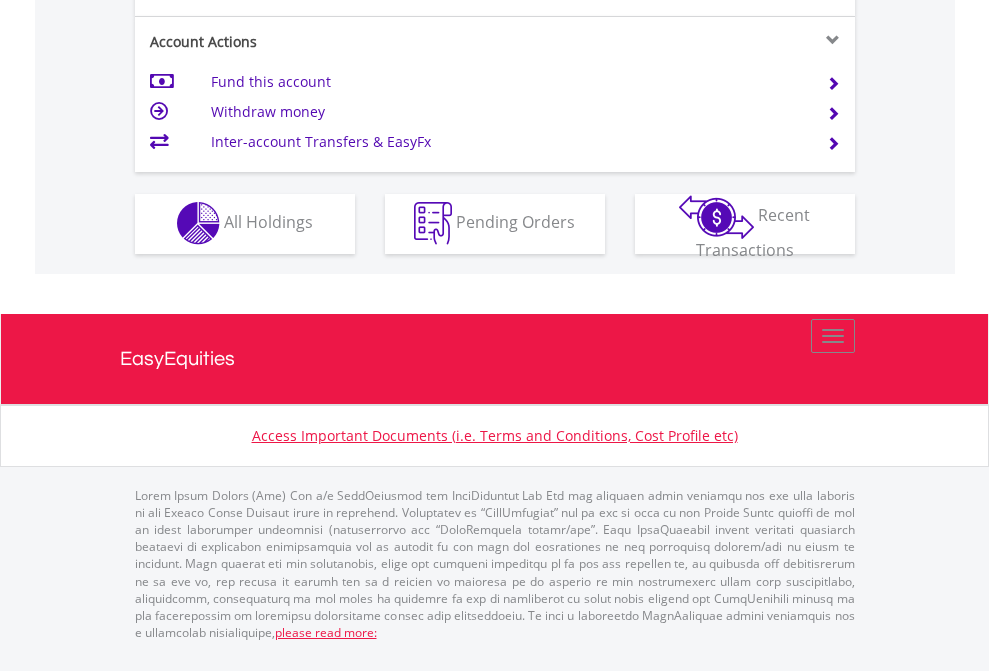 click on "Investment types" at bounding box center [706, -353] 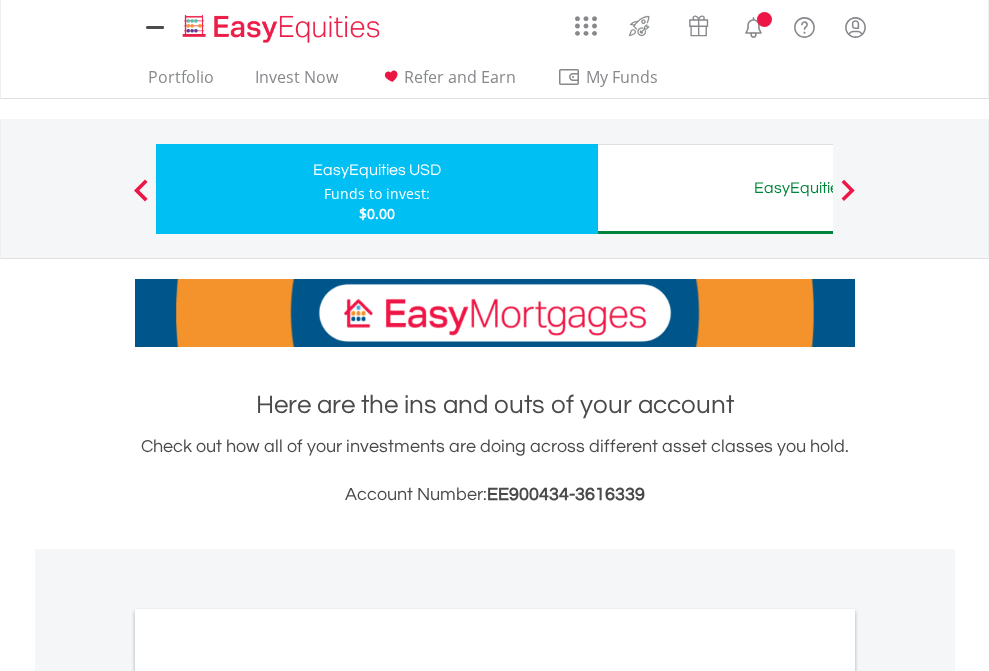 scroll, scrollTop: 0, scrollLeft: 0, axis: both 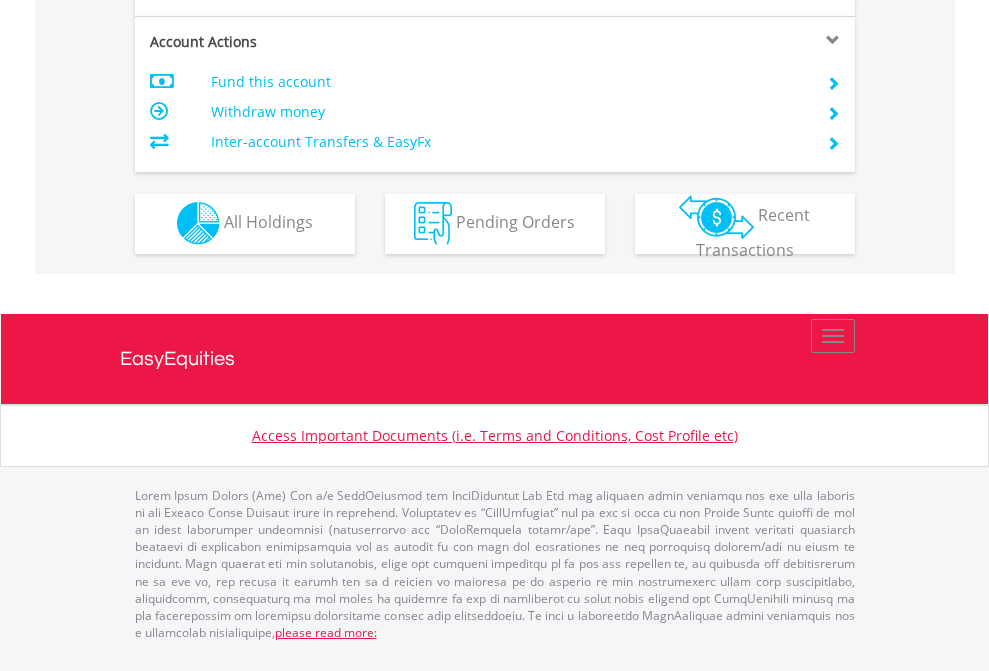 click on "Investment types" at bounding box center [706, -353] 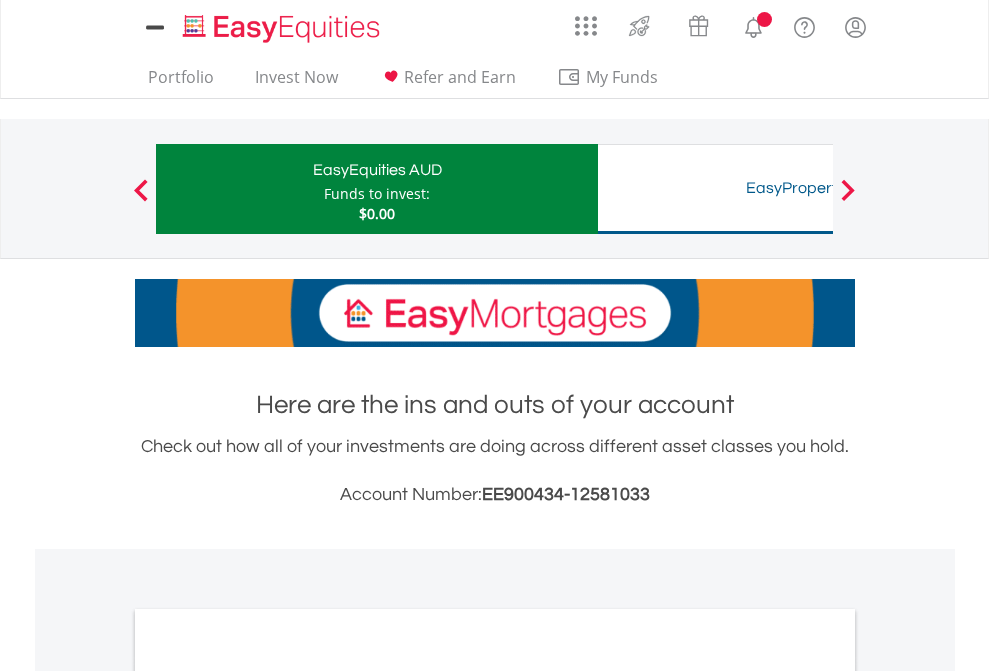 scroll, scrollTop: 0, scrollLeft: 0, axis: both 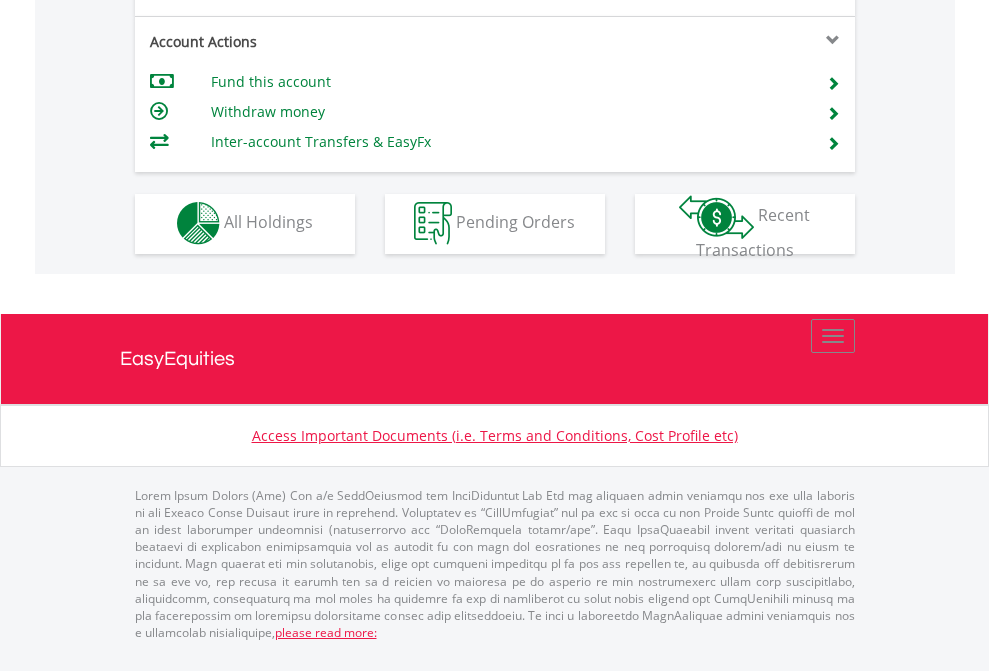 click on "Investment types" at bounding box center (706, -353) 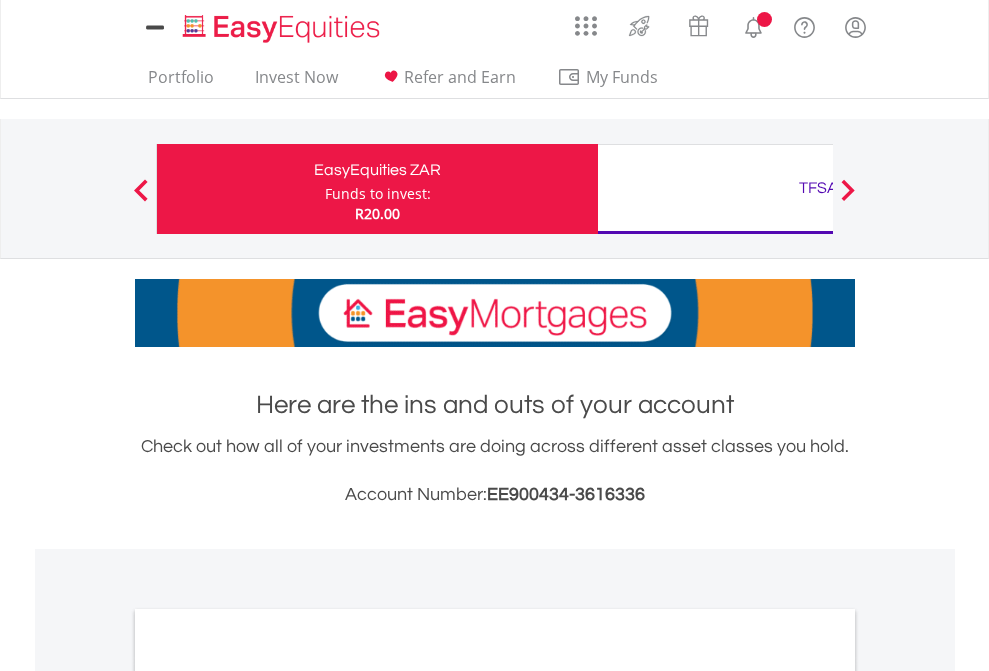 scroll, scrollTop: 1202, scrollLeft: 0, axis: vertical 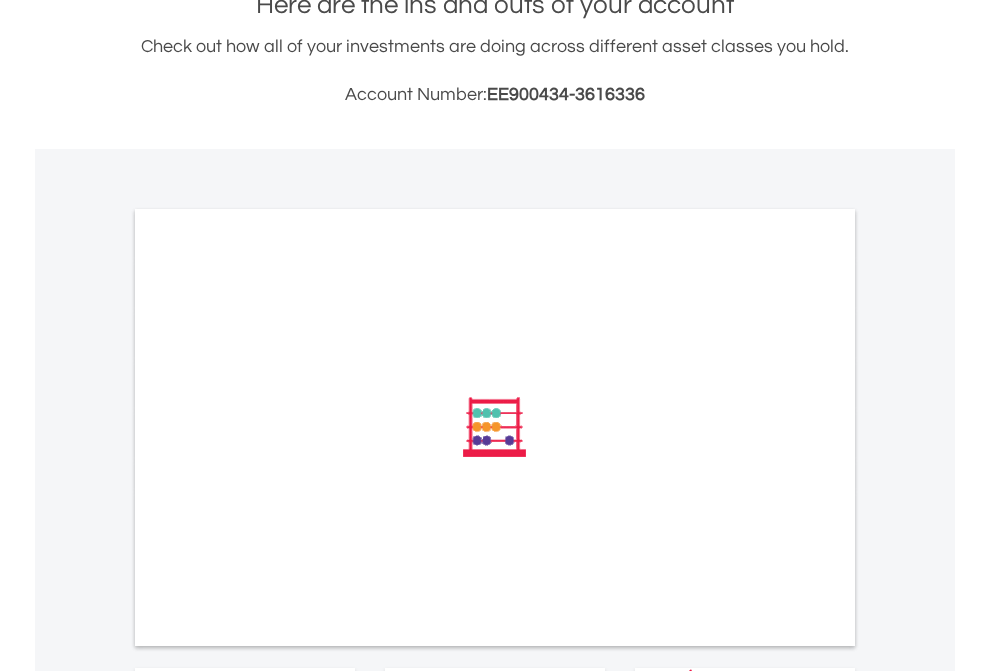 click on "All Holdings" at bounding box center (268, 696) 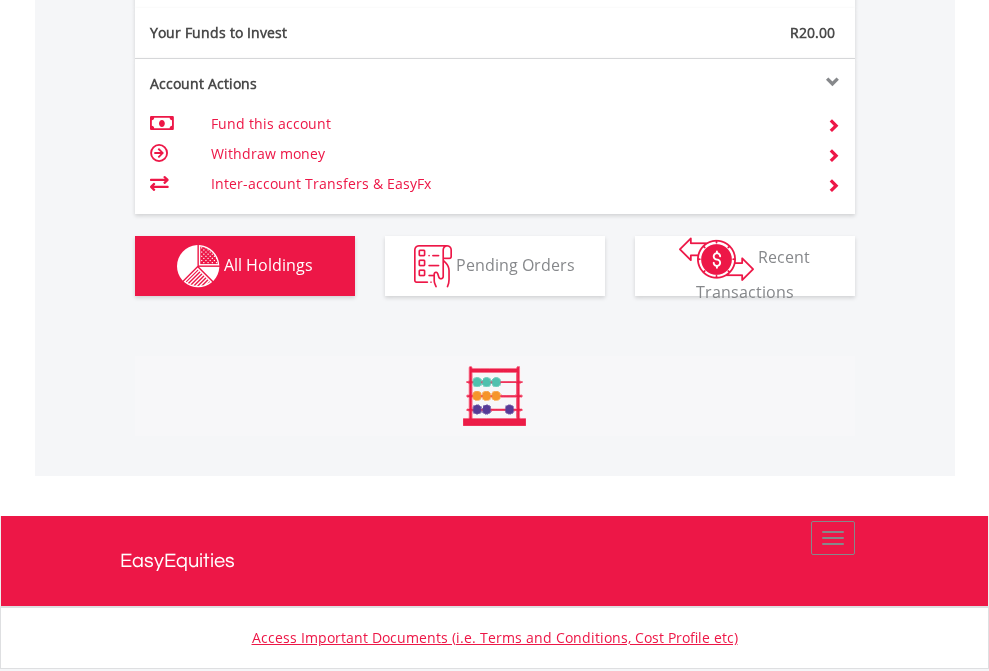 scroll, scrollTop: 999808, scrollLeft: 999687, axis: both 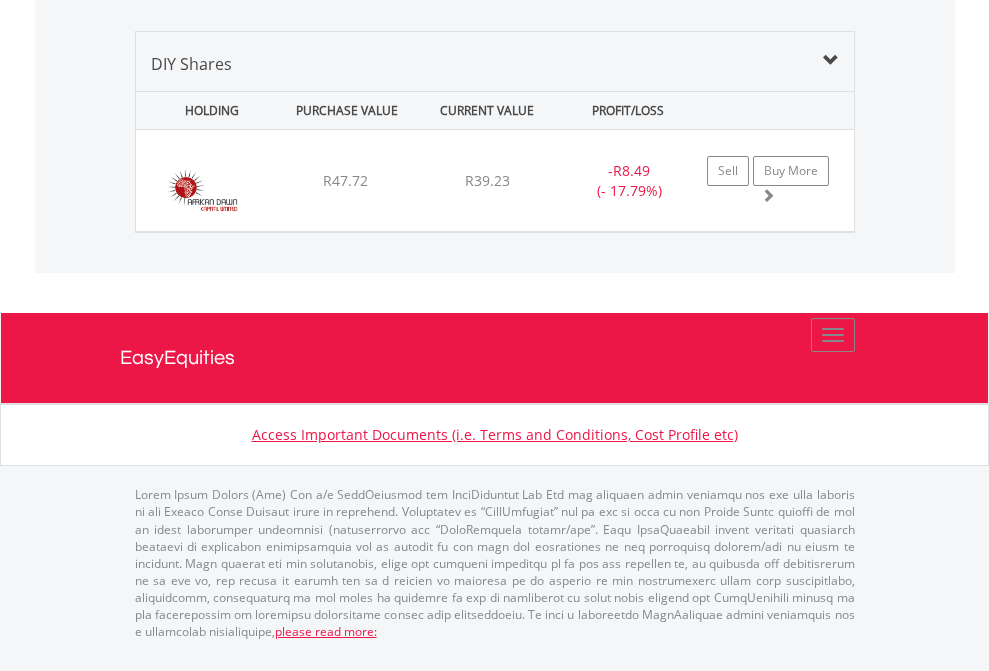 click on "TFSA" at bounding box center (818, -1339) 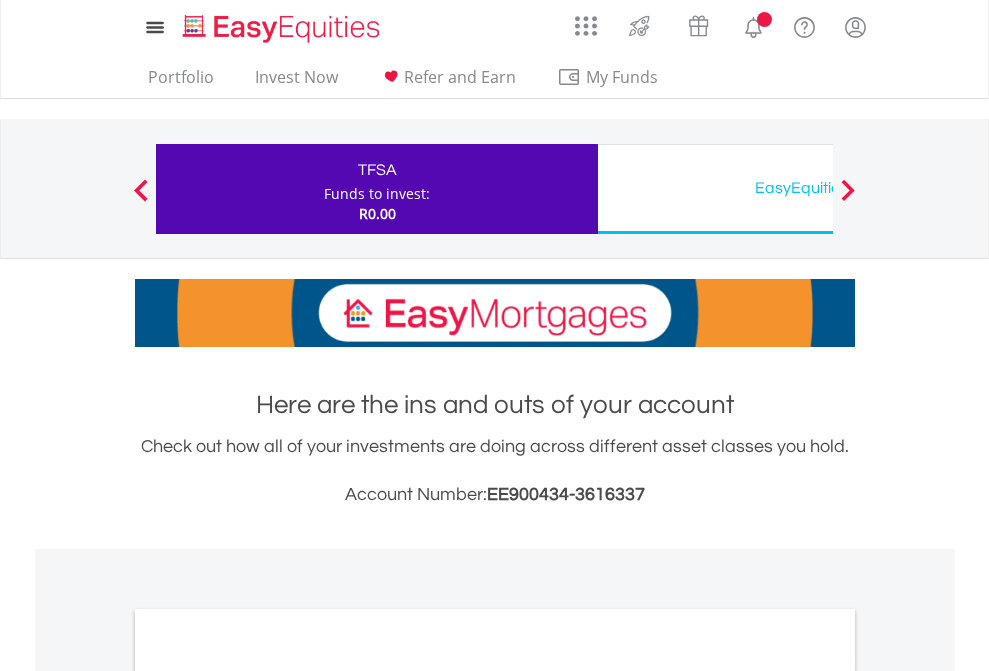 scroll, scrollTop: 1202, scrollLeft: 0, axis: vertical 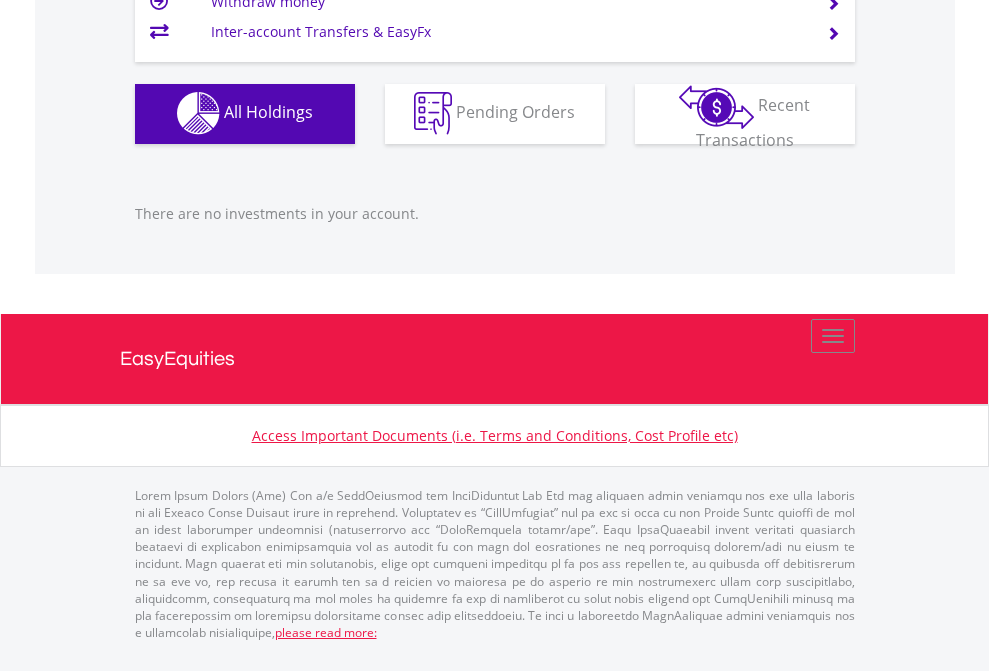 click on "EasyEquities USD" at bounding box center [818, -1142] 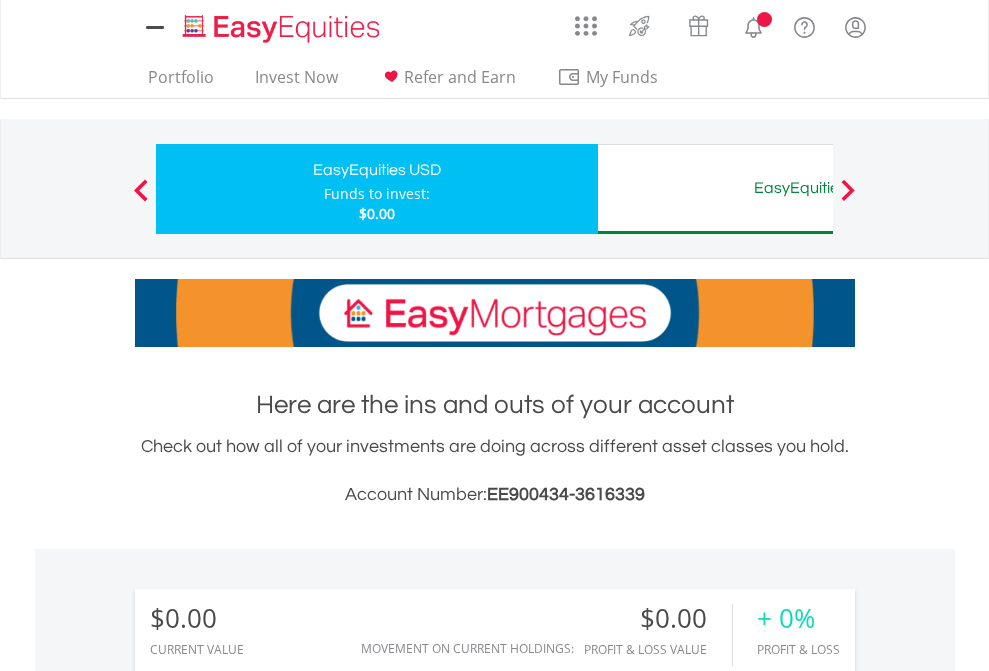 scroll, scrollTop: 0, scrollLeft: 0, axis: both 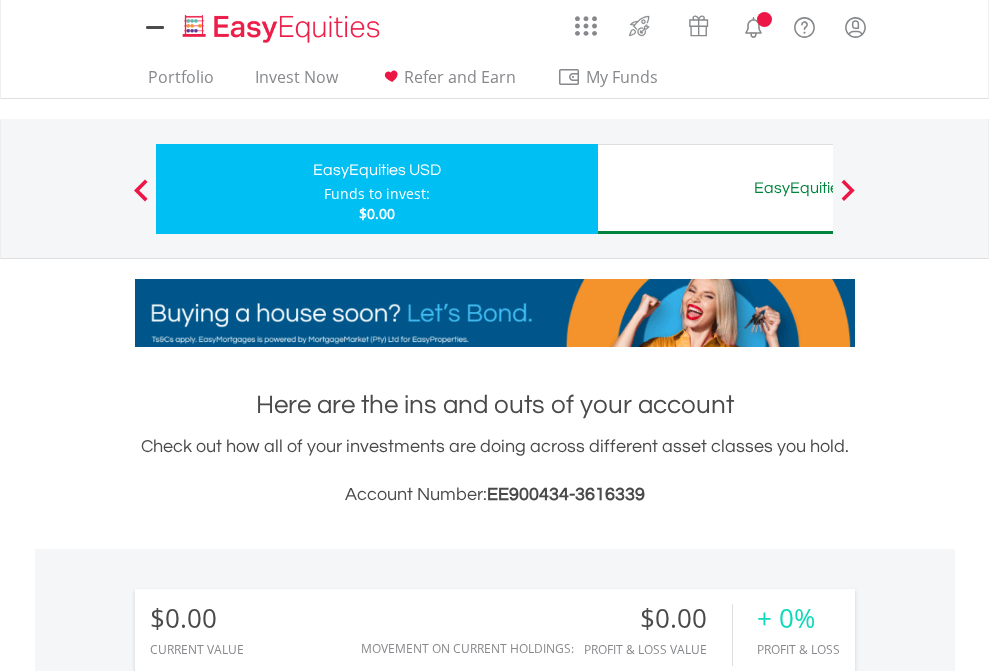 click on "All Holdings" at bounding box center [268, 1442] 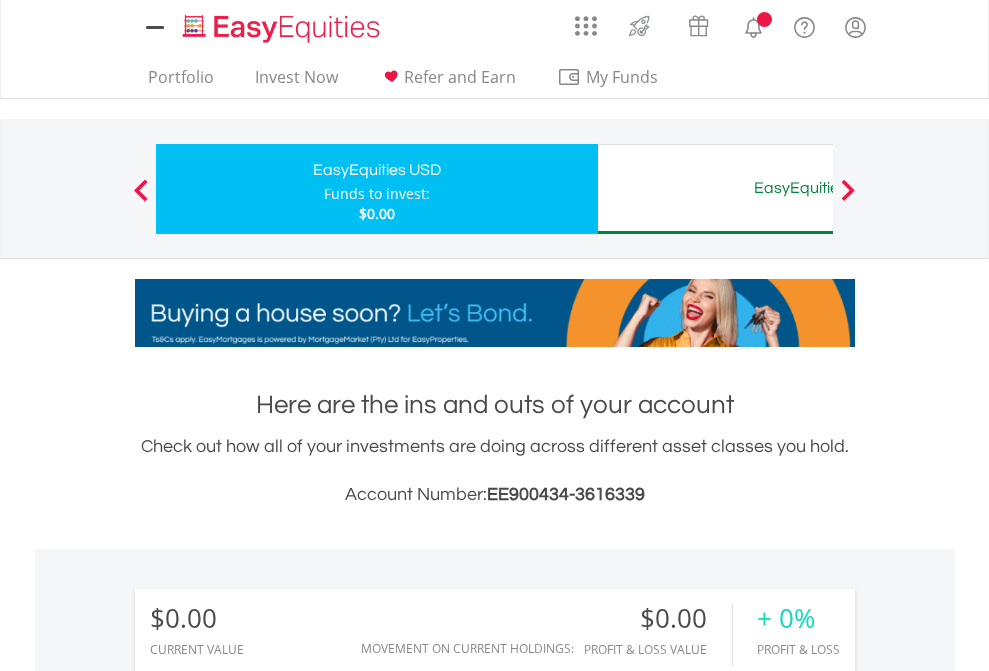 scroll, scrollTop: 192, scrollLeft: 314, axis: both 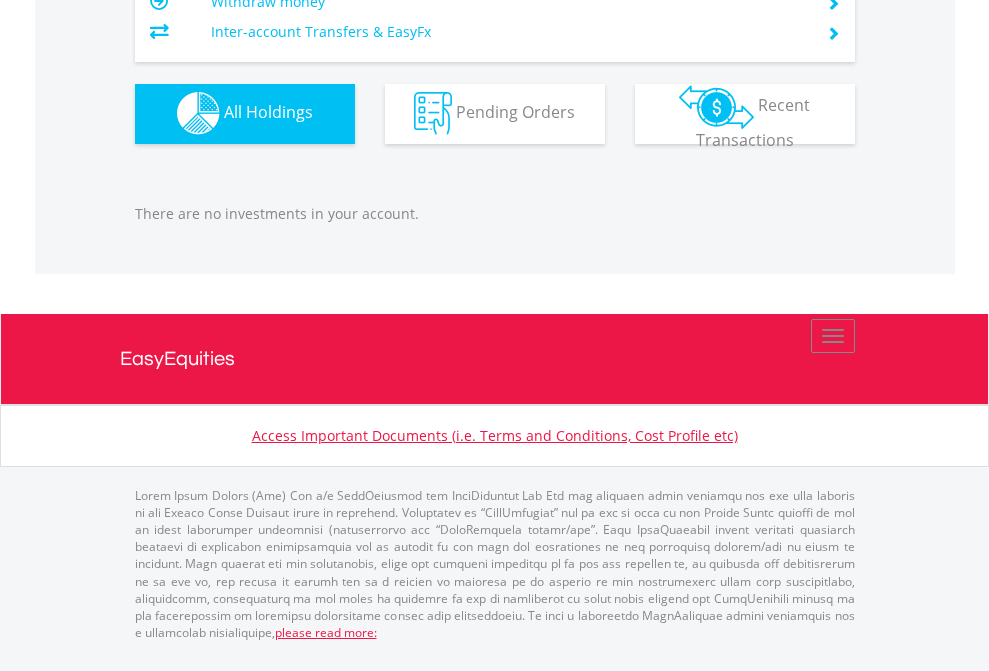 click on "EasyEquities AUD" at bounding box center [818, -1142] 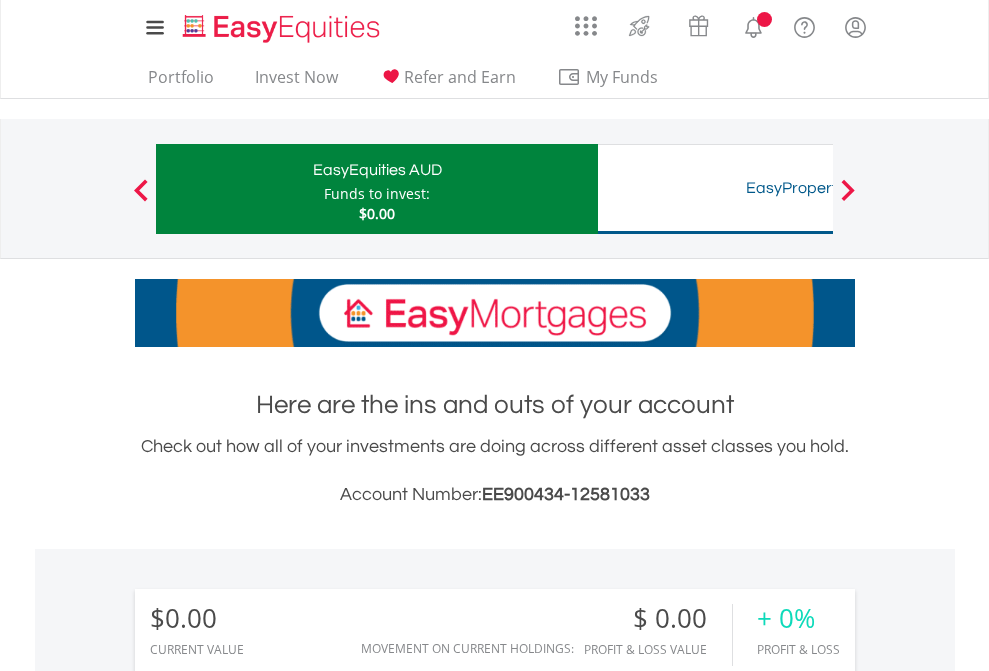 scroll, scrollTop: 0, scrollLeft: 0, axis: both 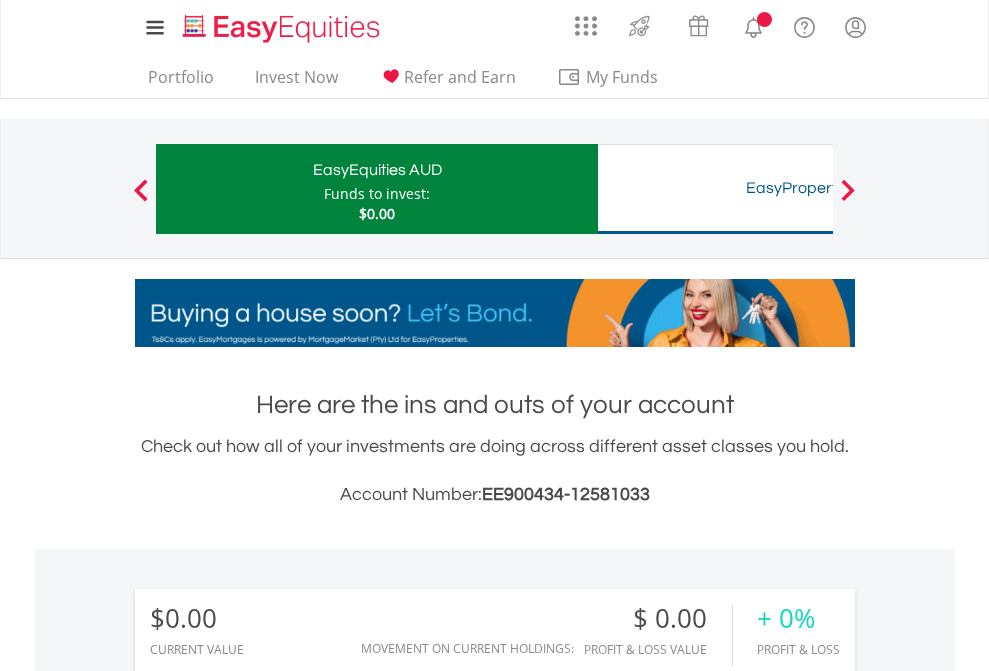 click on "All Holdings" at bounding box center [268, 1442] 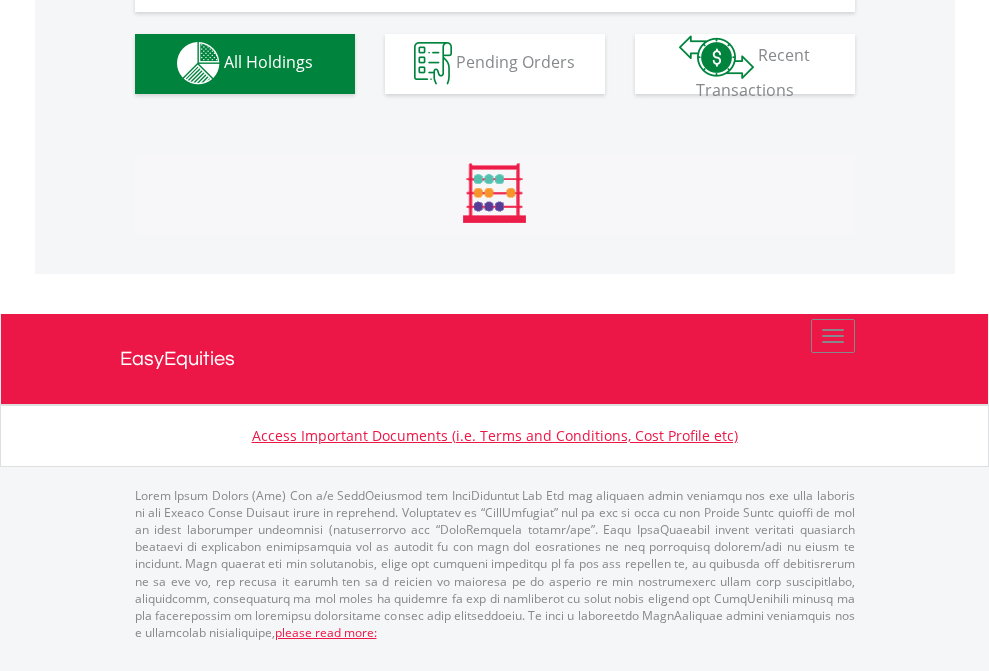 scroll, scrollTop: 1980, scrollLeft: 0, axis: vertical 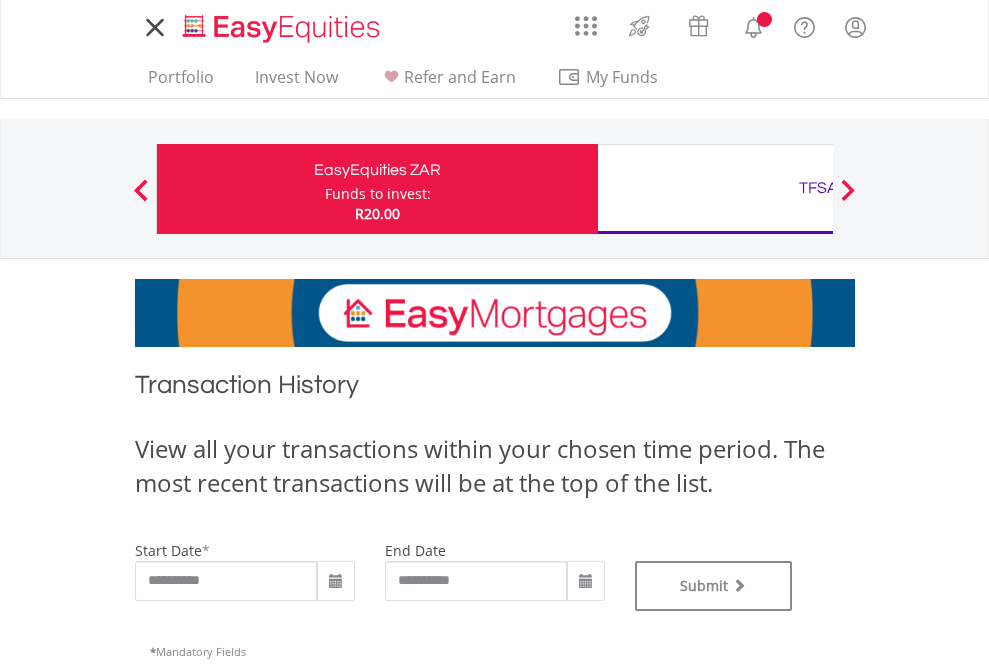 type on "**********" 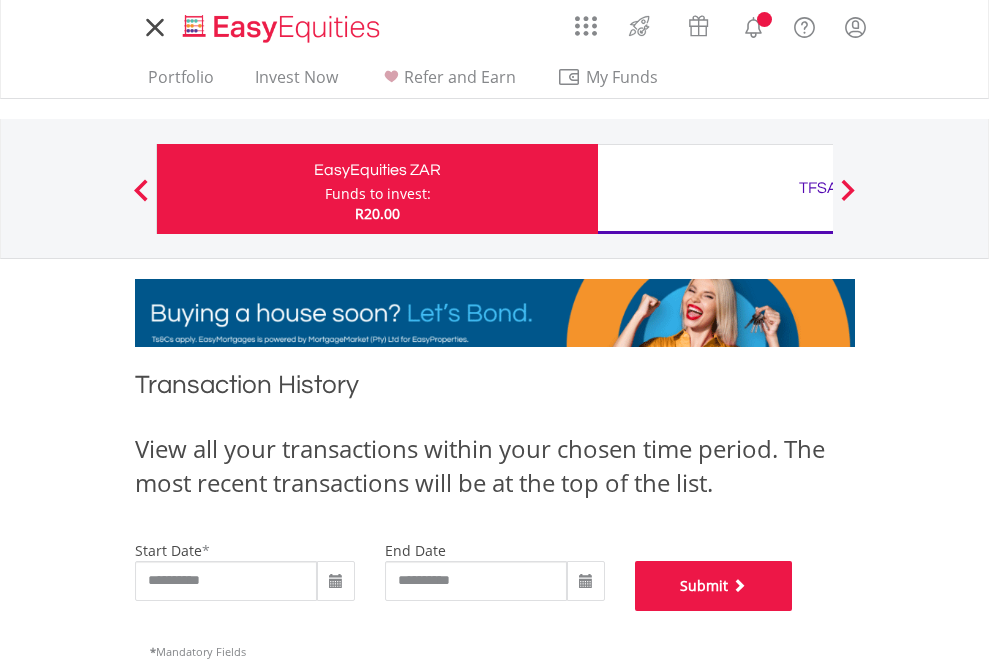 click on "Submit" at bounding box center [714, 586] 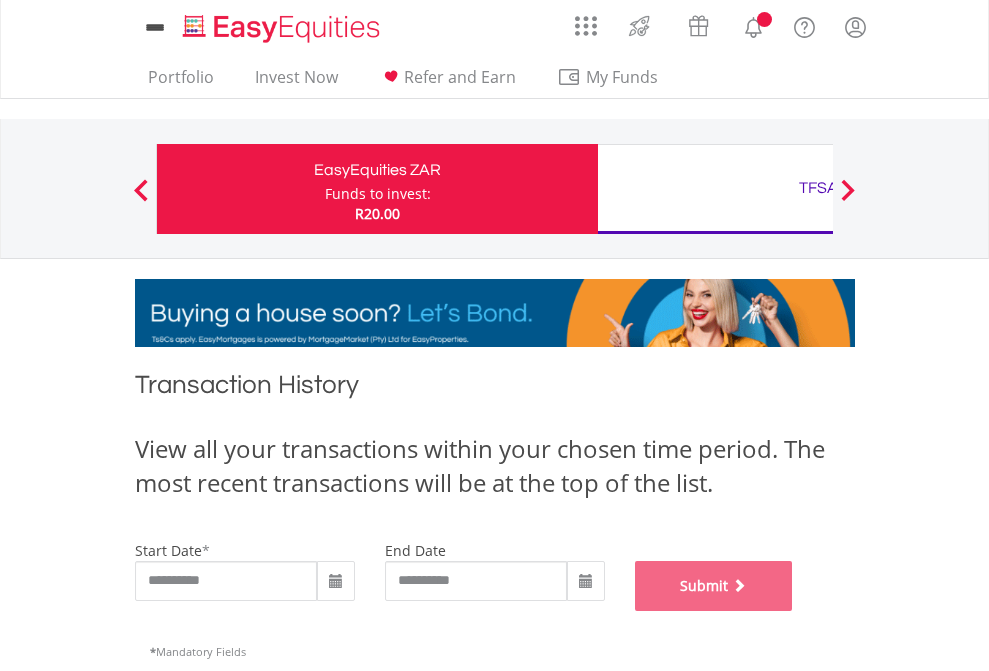 scroll, scrollTop: 811, scrollLeft: 0, axis: vertical 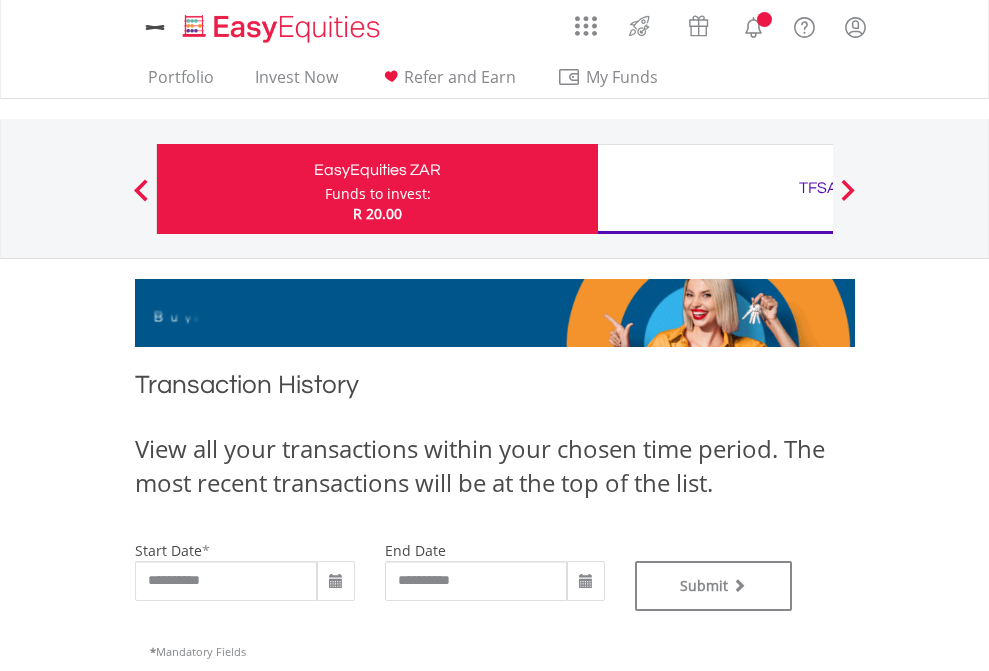 click on "TFSA" at bounding box center [818, 188] 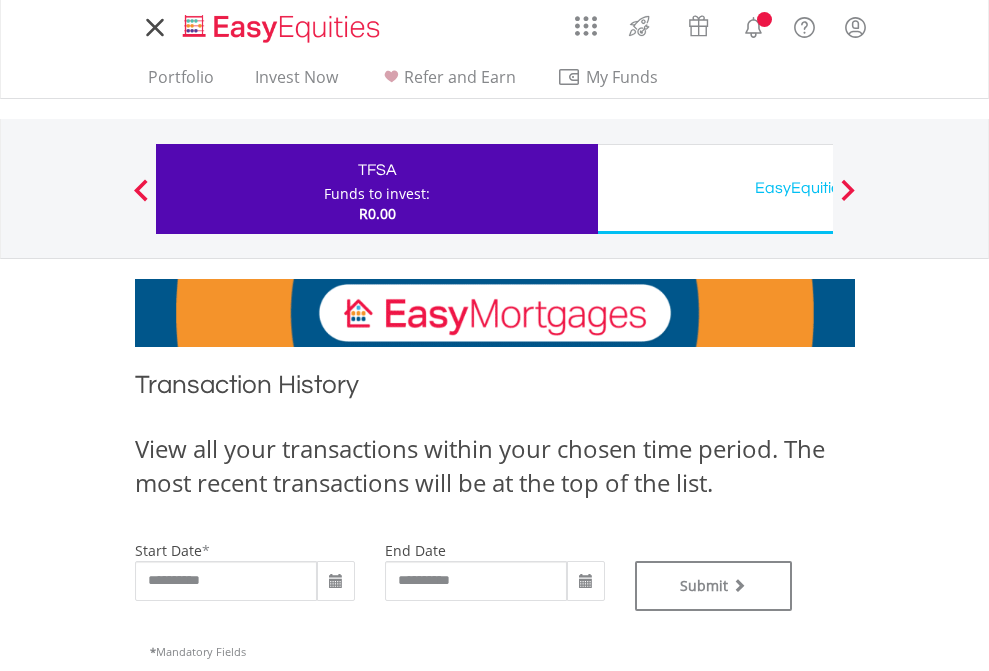 type on "**********" 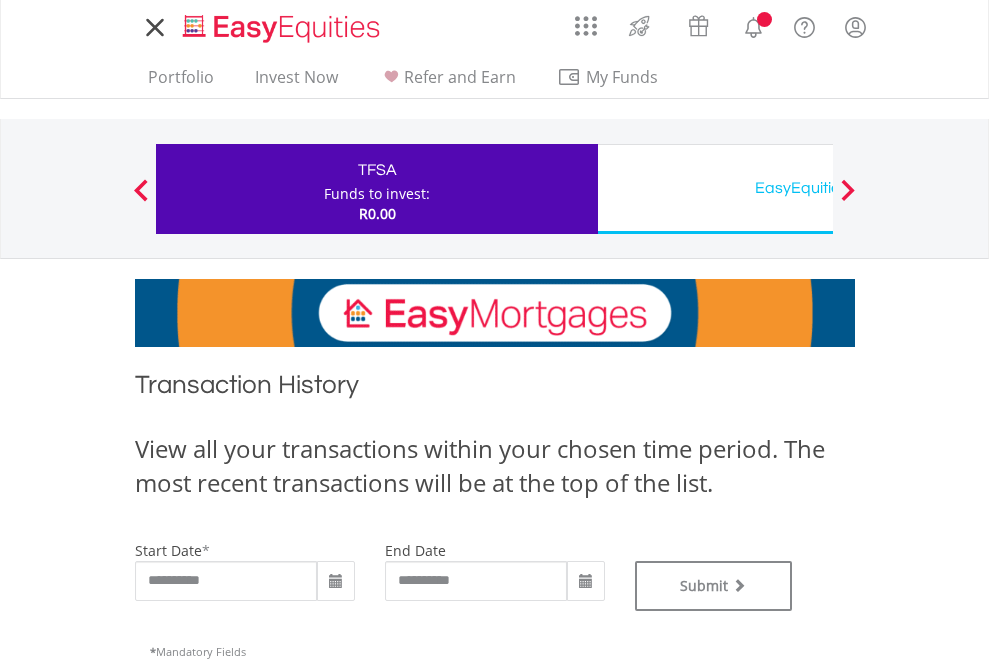 scroll, scrollTop: 0, scrollLeft: 0, axis: both 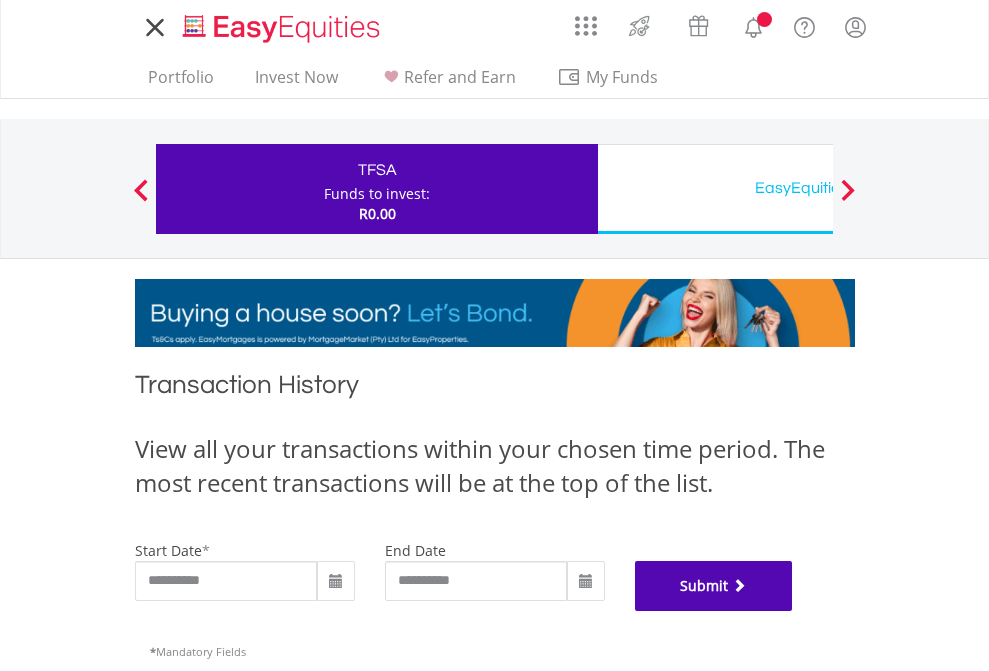 click on "Submit" at bounding box center (714, 586) 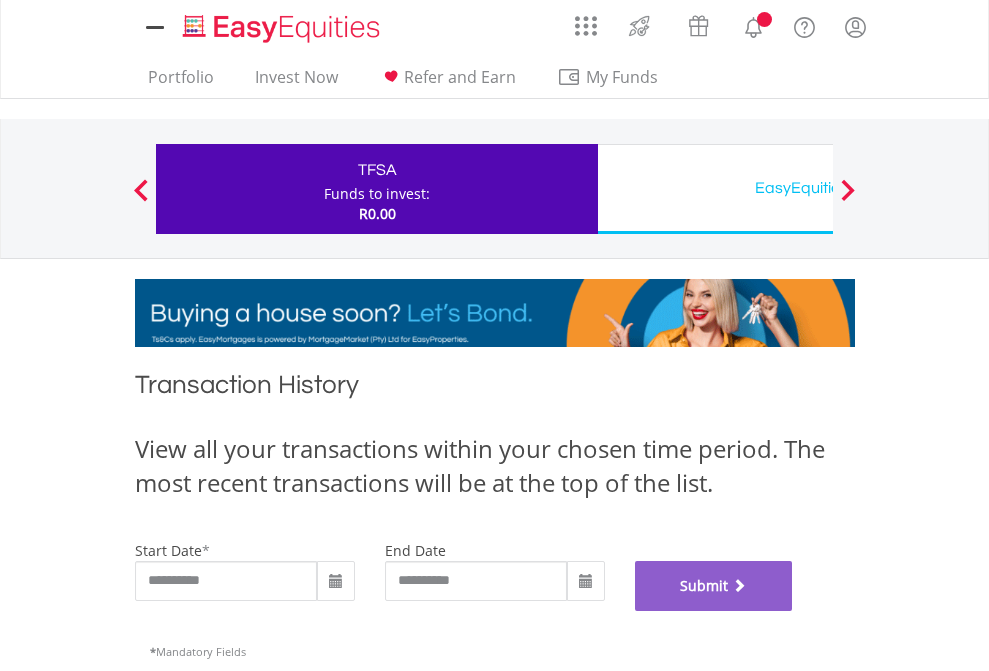scroll, scrollTop: 811, scrollLeft: 0, axis: vertical 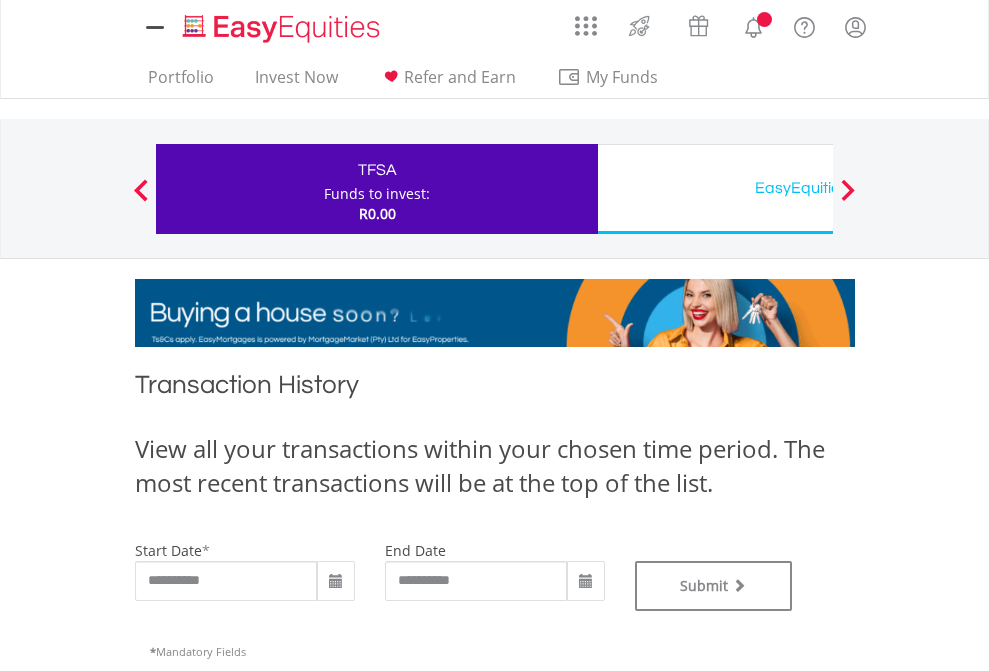 click on "EasyEquities USD" at bounding box center [818, 188] 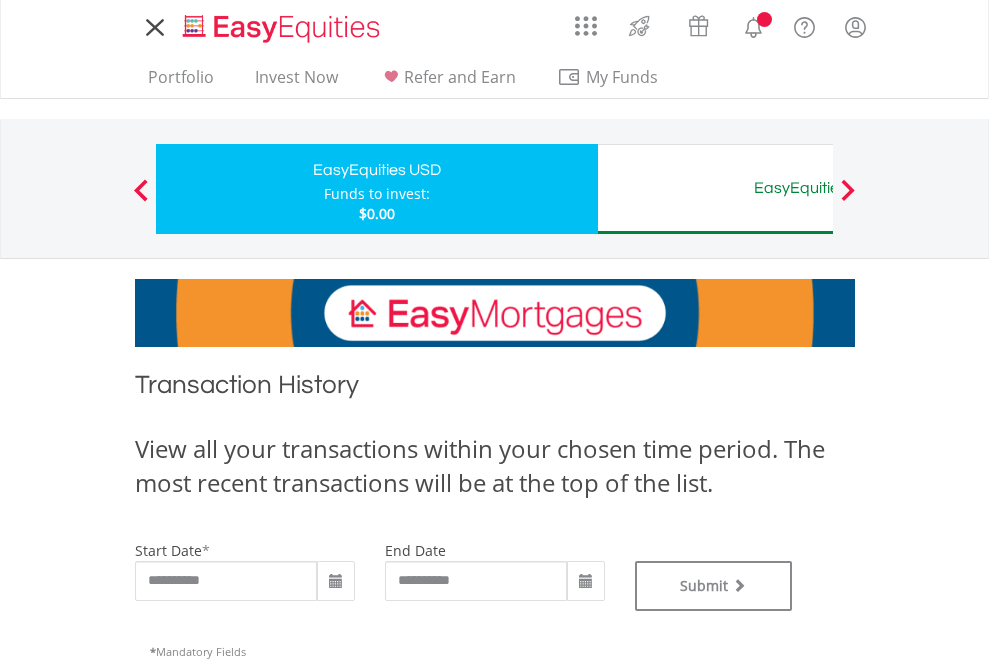 scroll, scrollTop: 0, scrollLeft: 0, axis: both 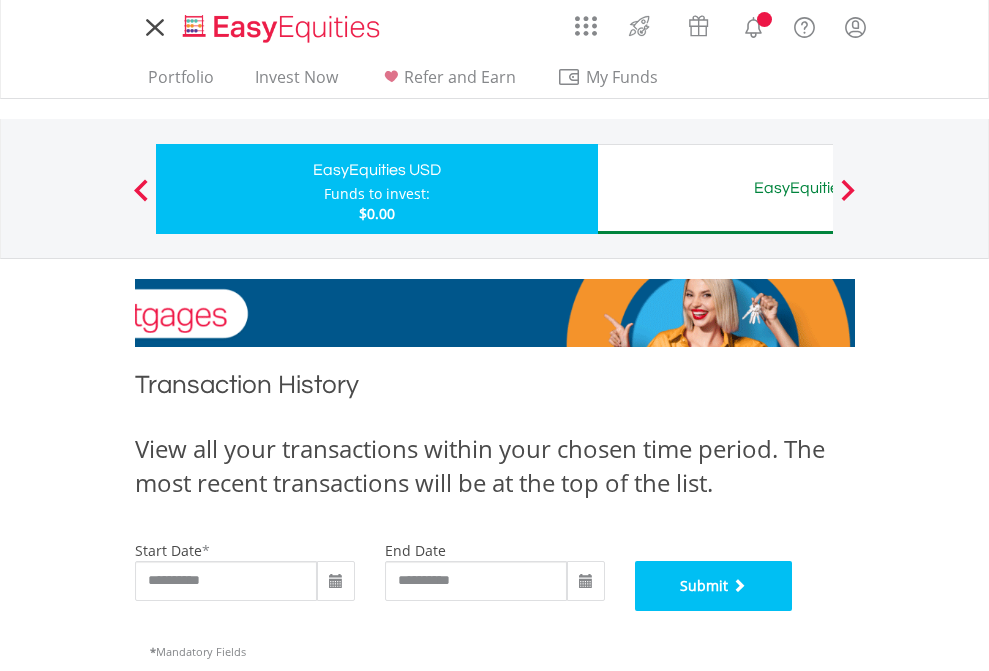 click on "Submit" at bounding box center (714, 586) 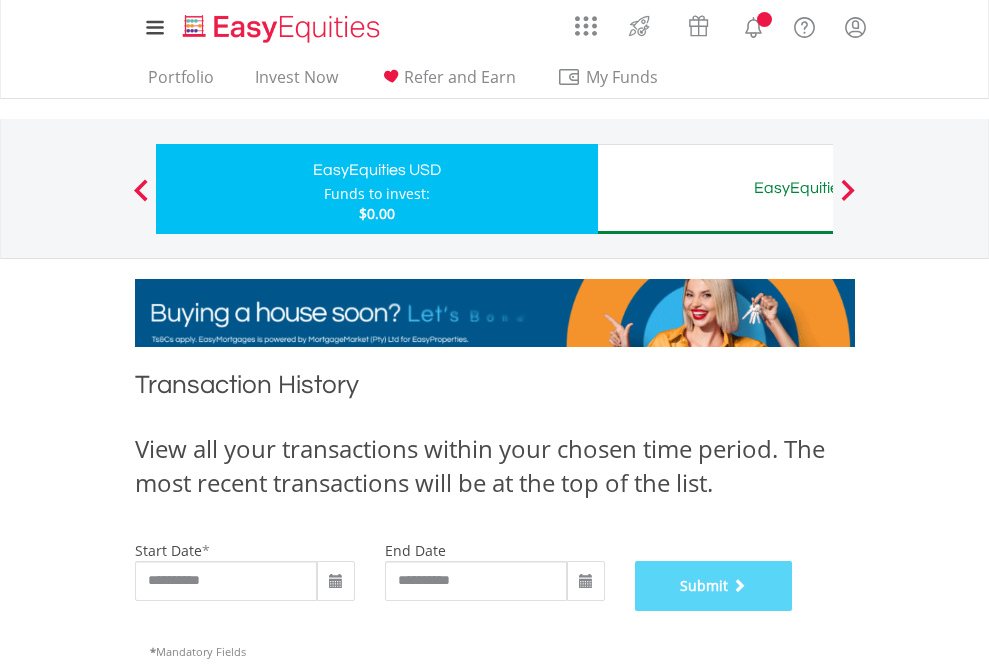 scroll, scrollTop: 811, scrollLeft: 0, axis: vertical 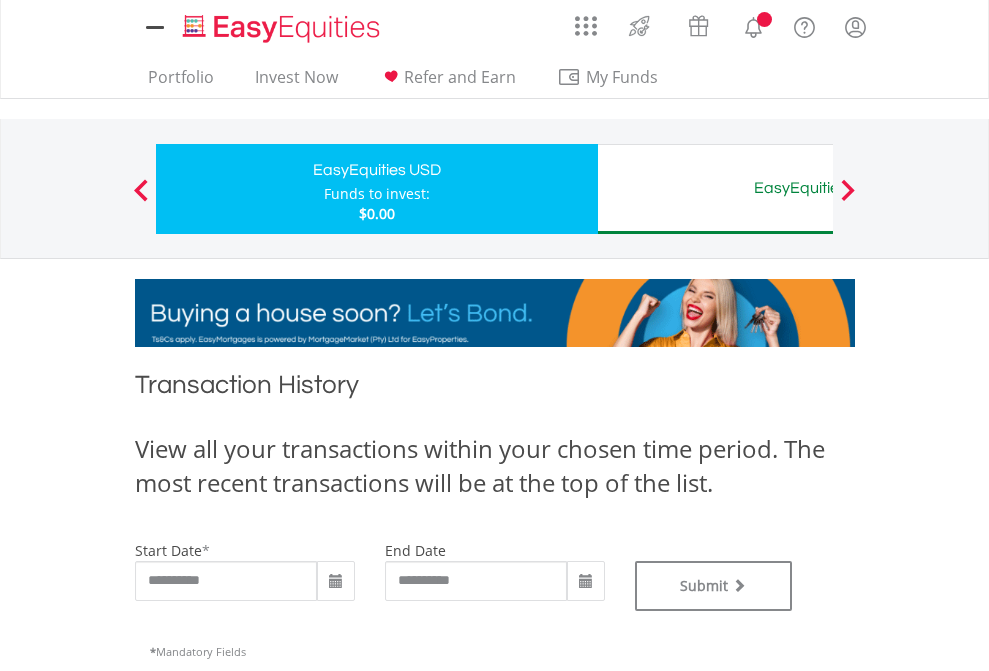click on "EasyEquities AUD" at bounding box center (818, 188) 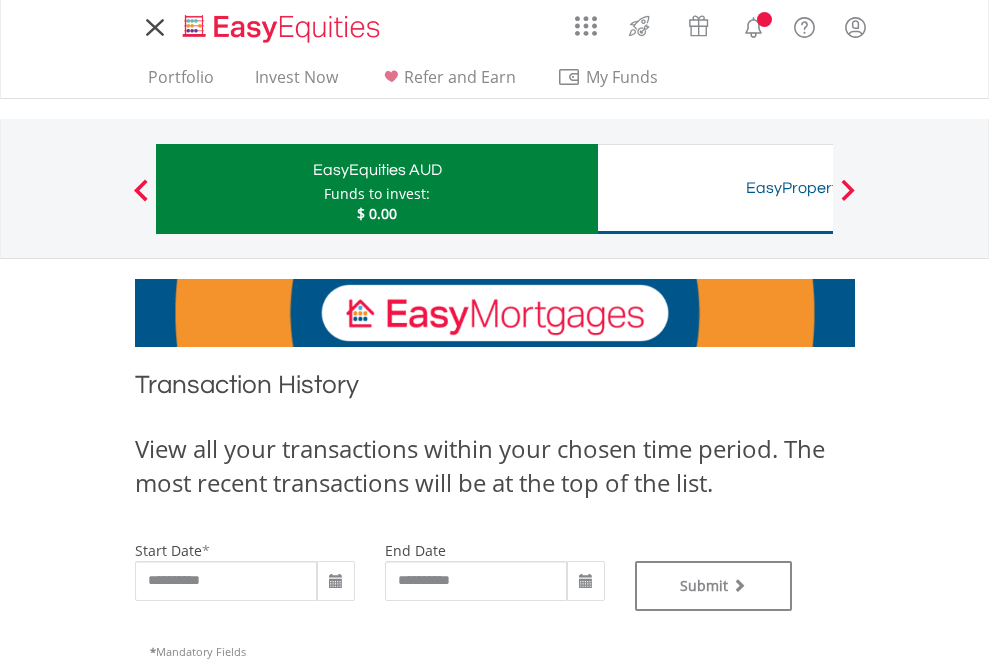 scroll, scrollTop: 0, scrollLeft: 0, axis: both 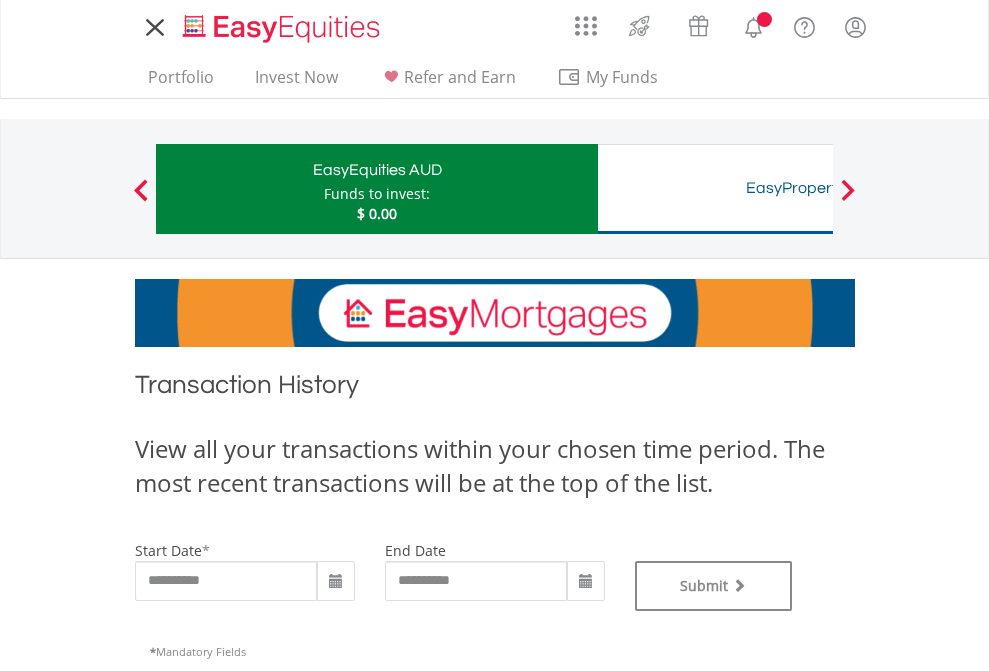 type on "**********" 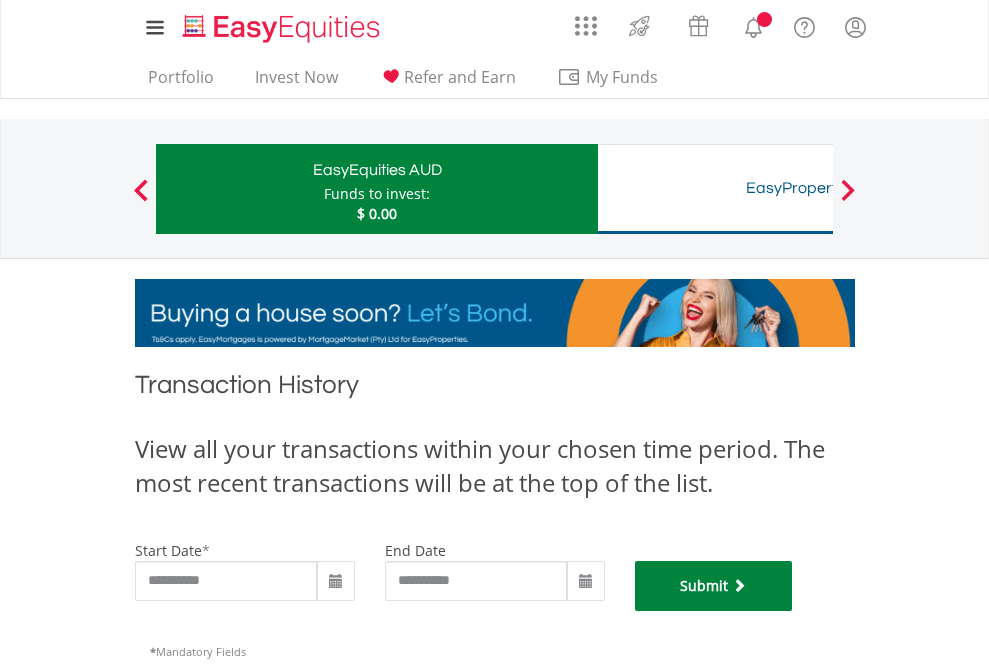 click on "Submit" at bounding box center [714, 586] 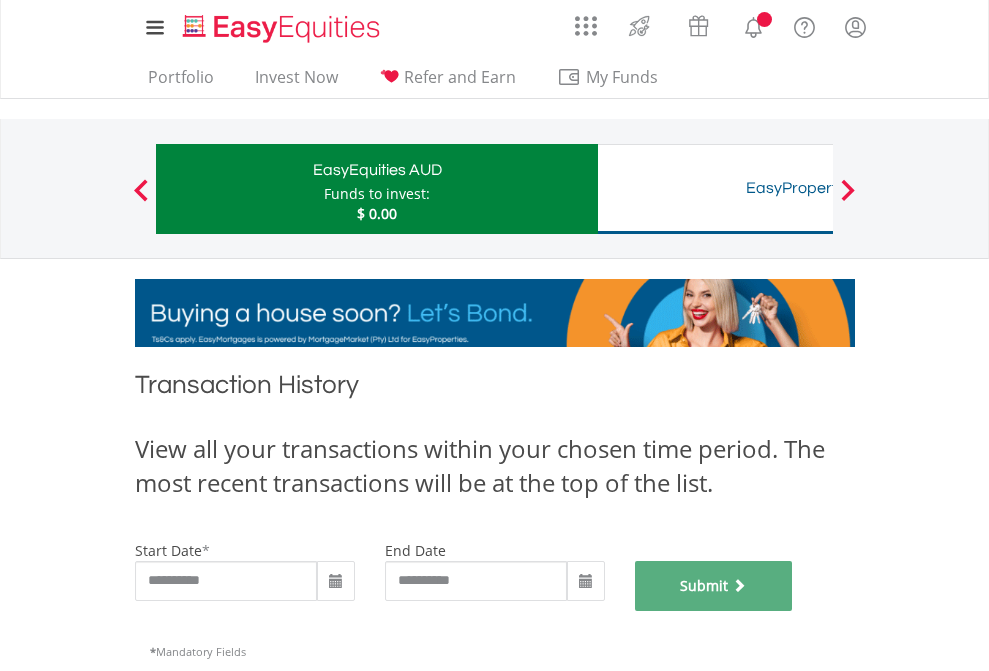 scroll, scrollTop: 811, scrollLeft: 0, axis: vertical 